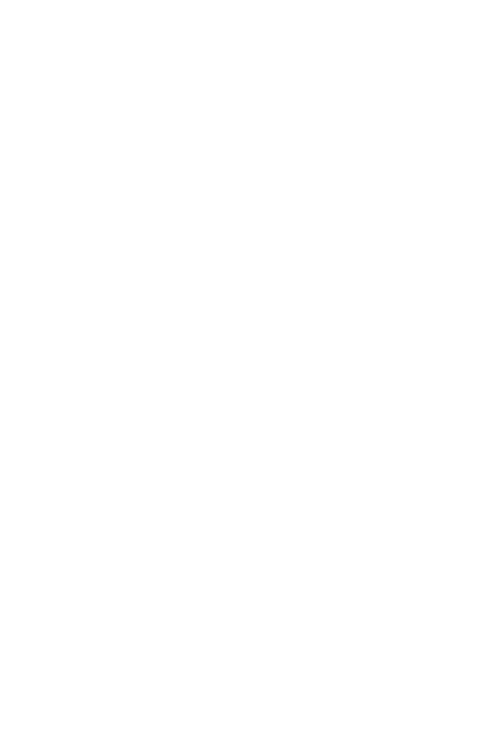 scroll, scrollTop: 0, scrollLeft: 0, axis: both 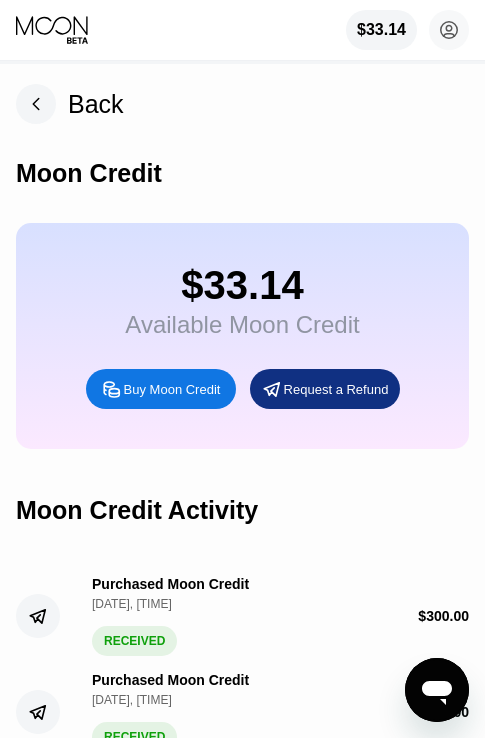 click on "Back" at bounding box center [70, 104] 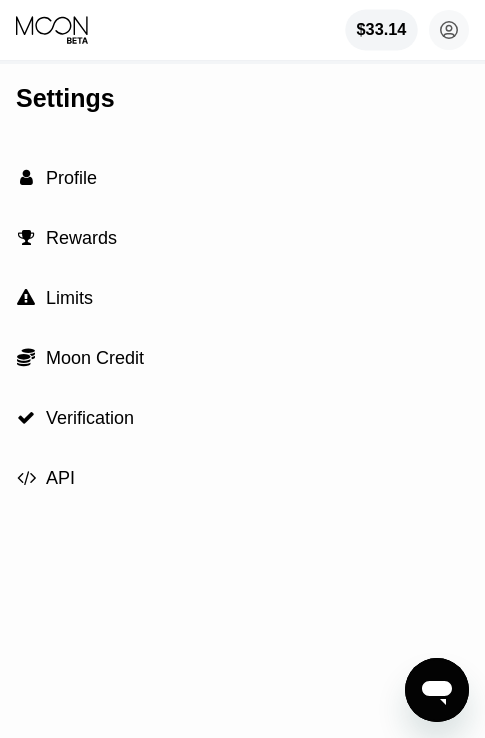 click on "$33.14" at bounding box center (381, 30) 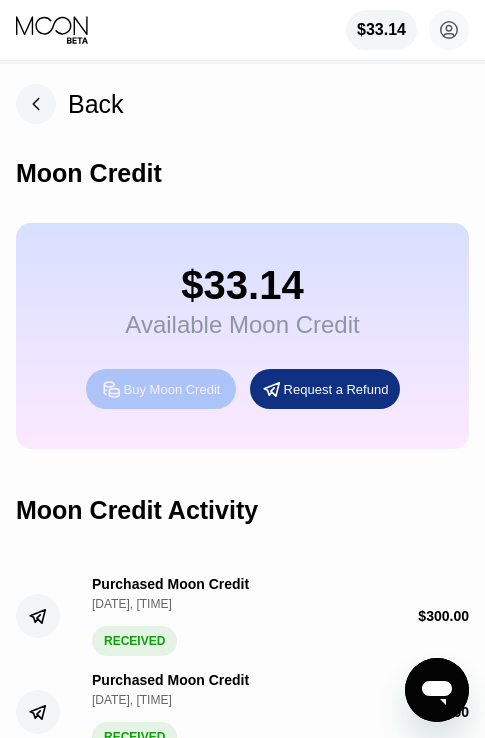 click on "Buy Moon Credit" at bounding box center (172, 389) 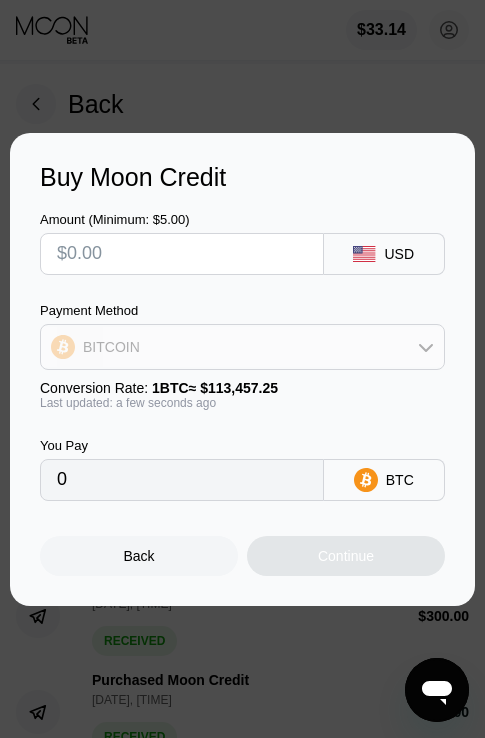 click on "BITCOIN" at bounding box center [242, 347] 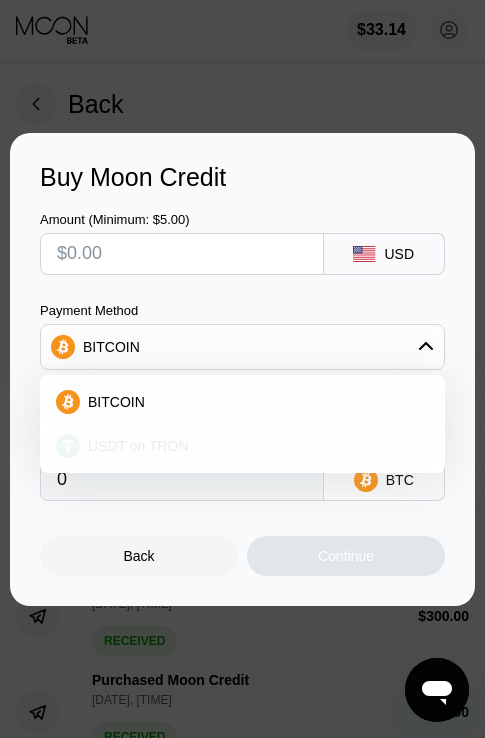 click on "USDT on TRON" at bounding box center (242, 446) 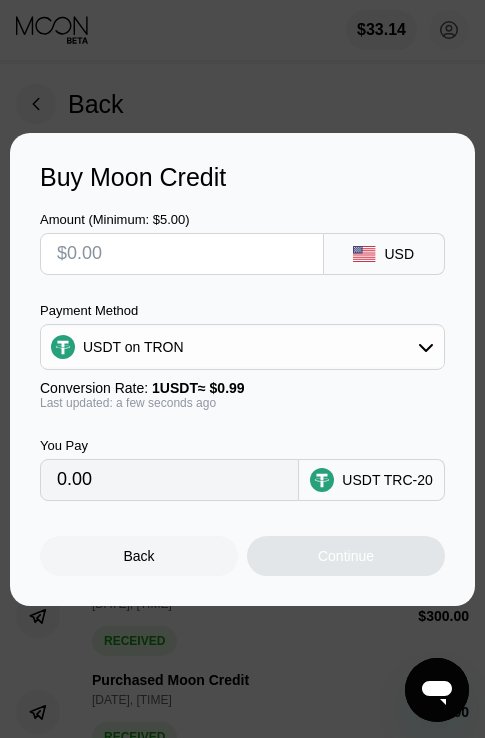click at bounding box center (182, 254) 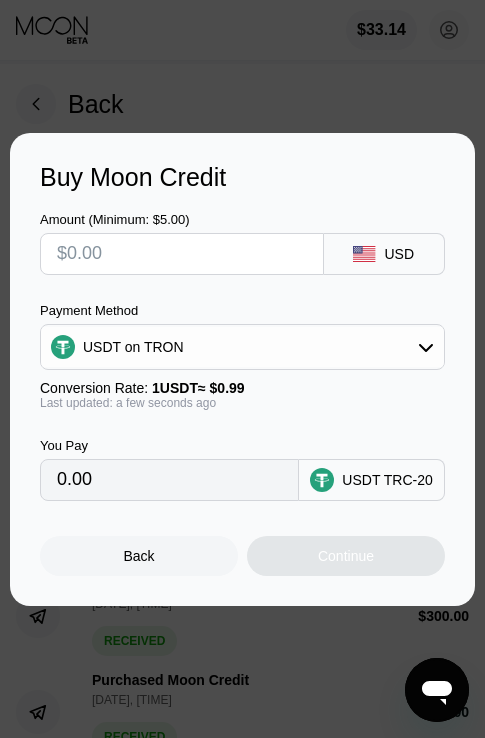 type on "$2" 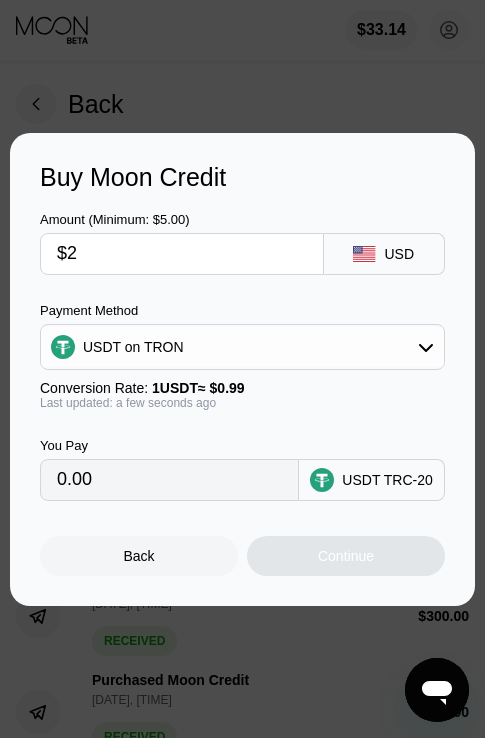 type on "2.02" 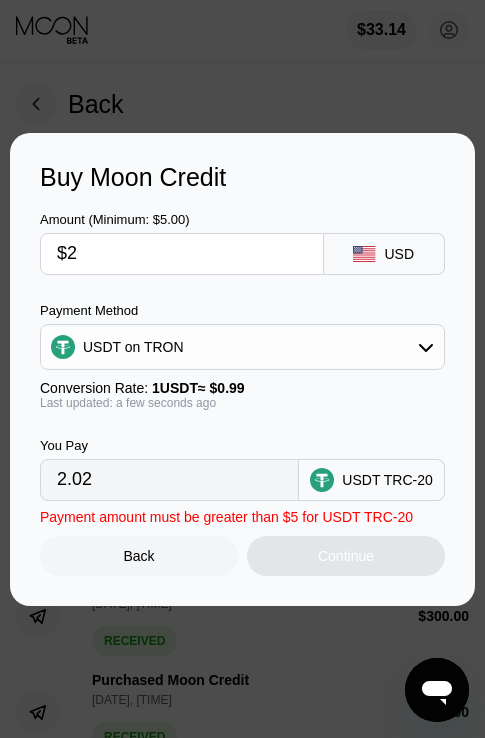 type on "$25" 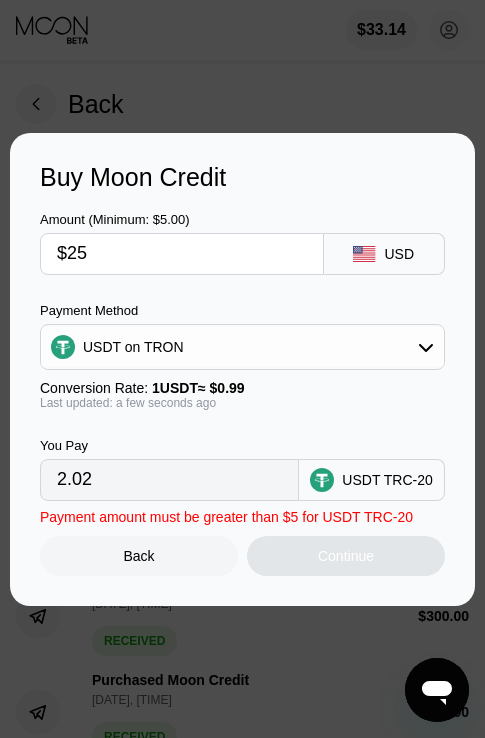 type on "25.25" 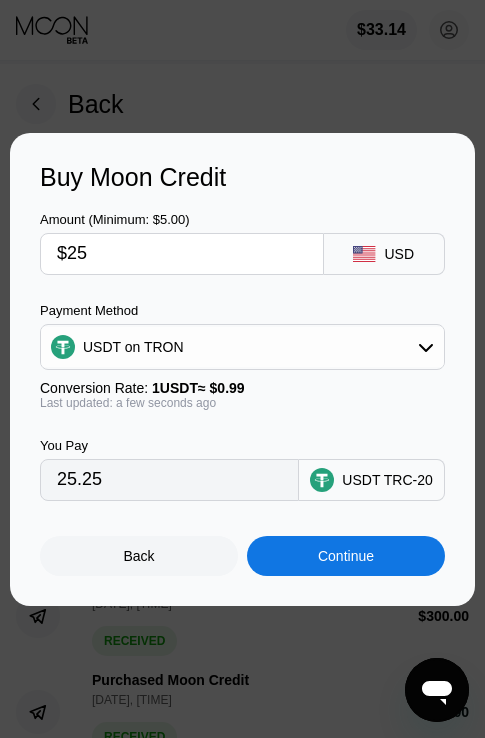 type on "$250" 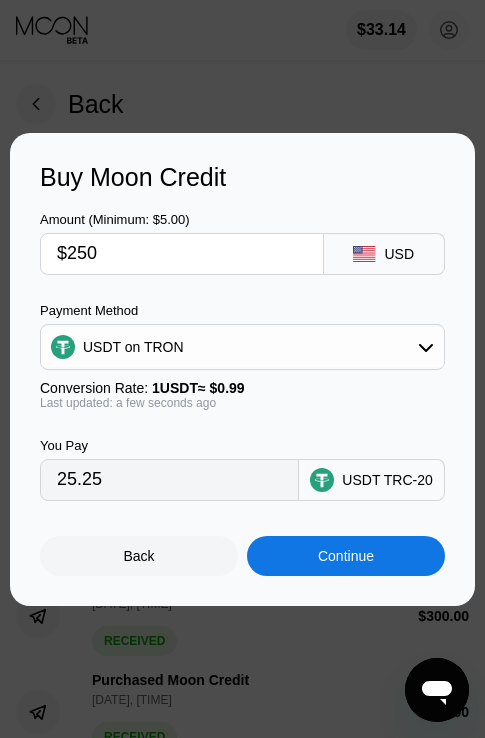 type on "252.53" 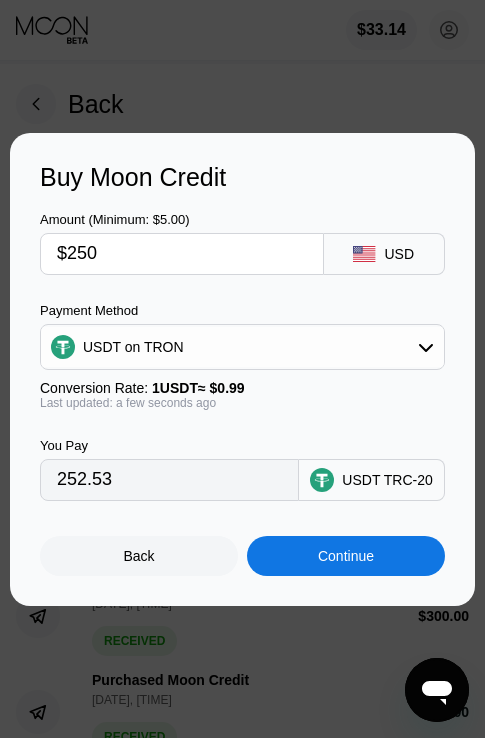 type on "$250" 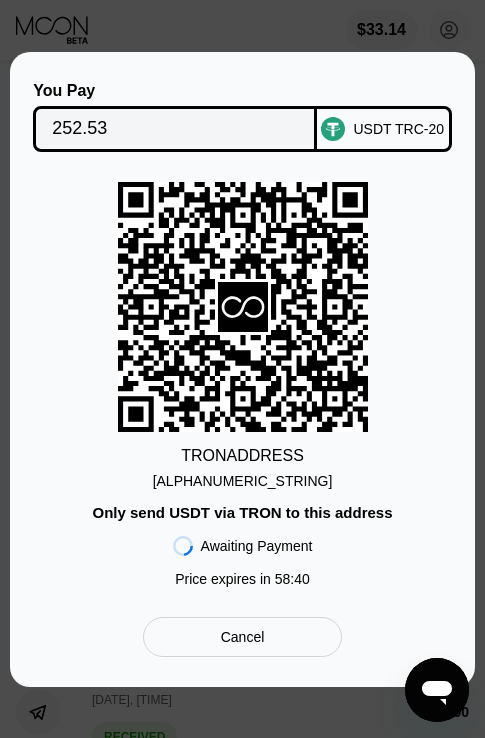 click on "TRON  ADDRESS TJRu74LxHQED2kS...v8BhWLceYDbZVRg Only send USDT via TRON to this address Awaiting Payment Price expires in   58 : 40" at bounding box center [242, 389] 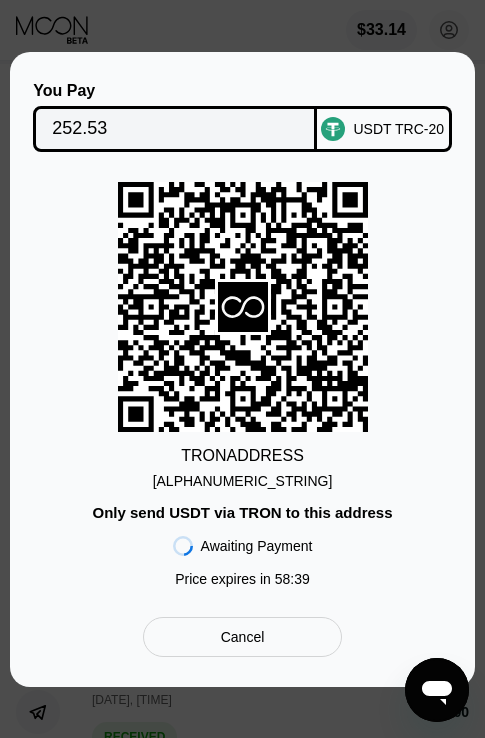 click on "TRON  ADDRESS TJRu74LxHQED2kS...v8BhWLceYDbZVRg Only send USDT via TRON to this address Awaiting Payment Price expires in   58 : 39" at bounding box center (242, 389) 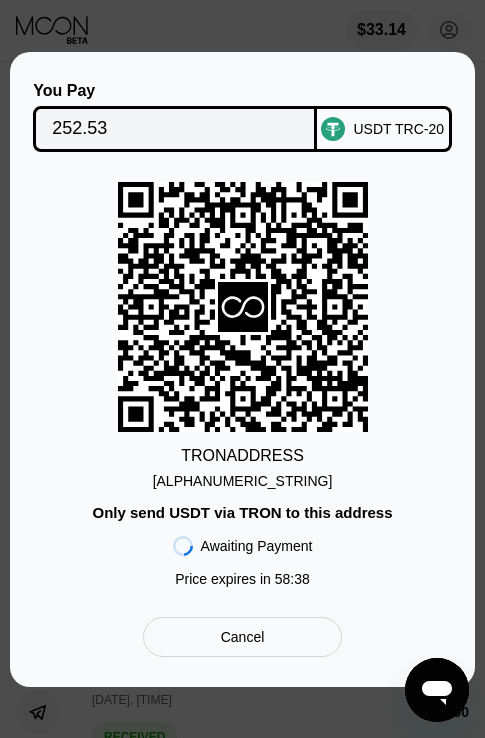 click on "TJRu74LxHQED2kS...v8BhWLceYDbZVRg" at bounding box center [243, 481] 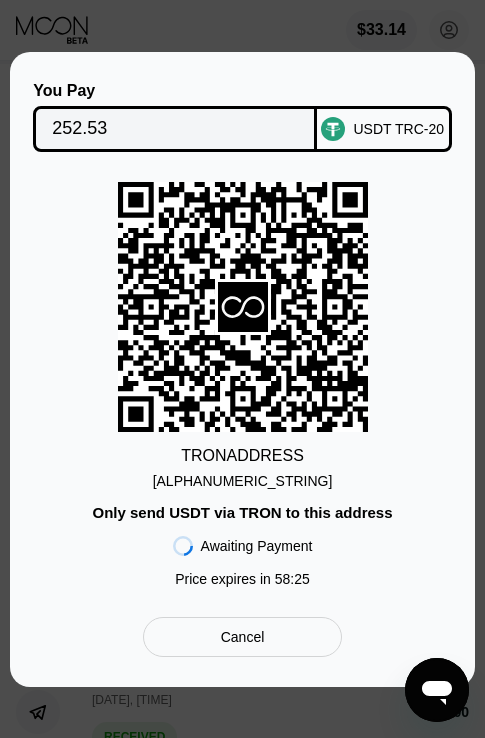 click on "252.53" at bounding box center (175, 129) 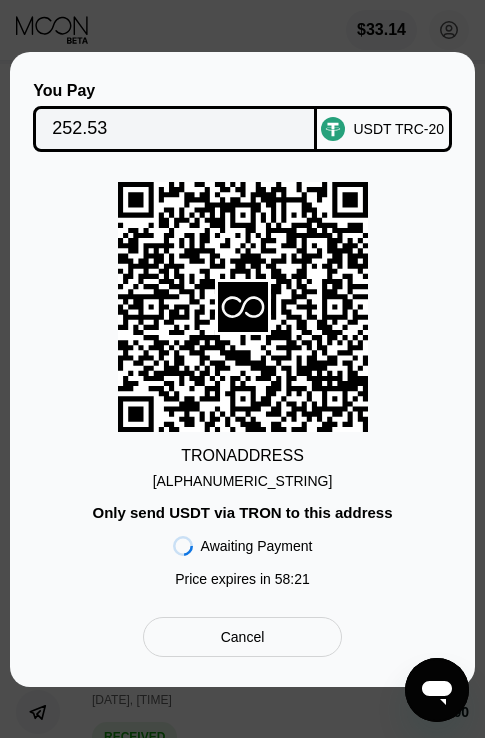 click on "TJRu74LxHQED2kS...v8BhWLceYDbZVRg" at bounding box center [243, 481] 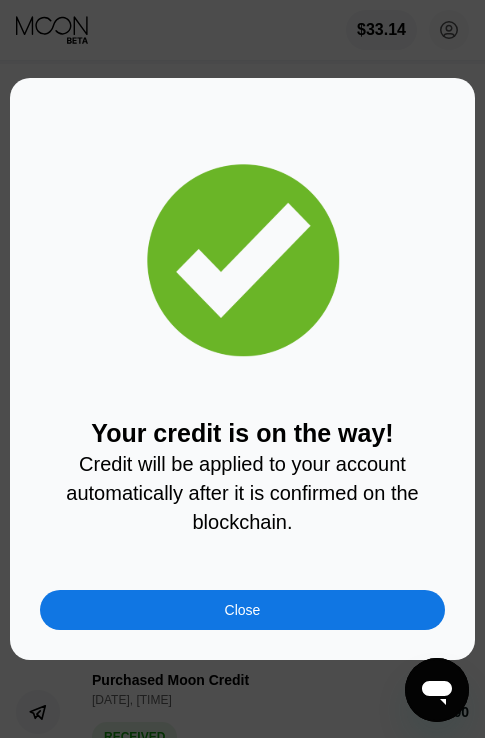 click on "Close" at bounding box center [242, 610] 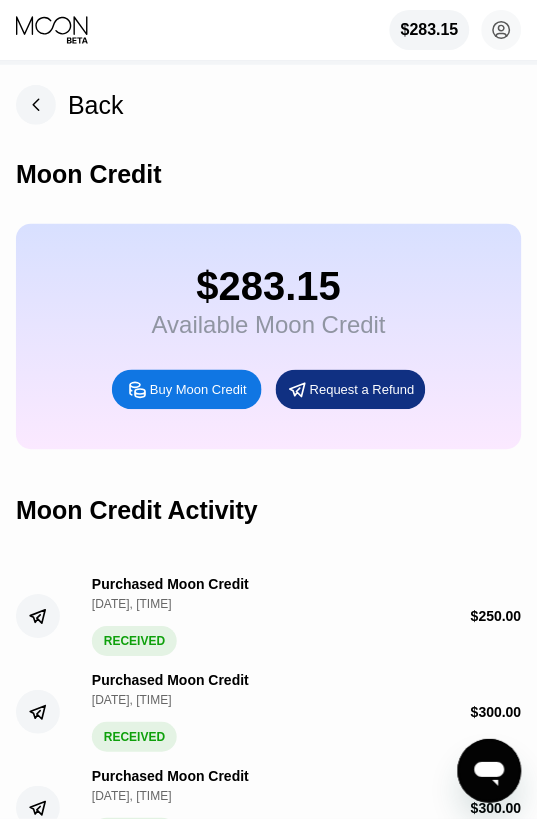 click on "$283.15 tprwekau@redmaiil.com  Home Settings Support Careers About Us Log out Privacy policy Terms" at bounding box center (269, 30) 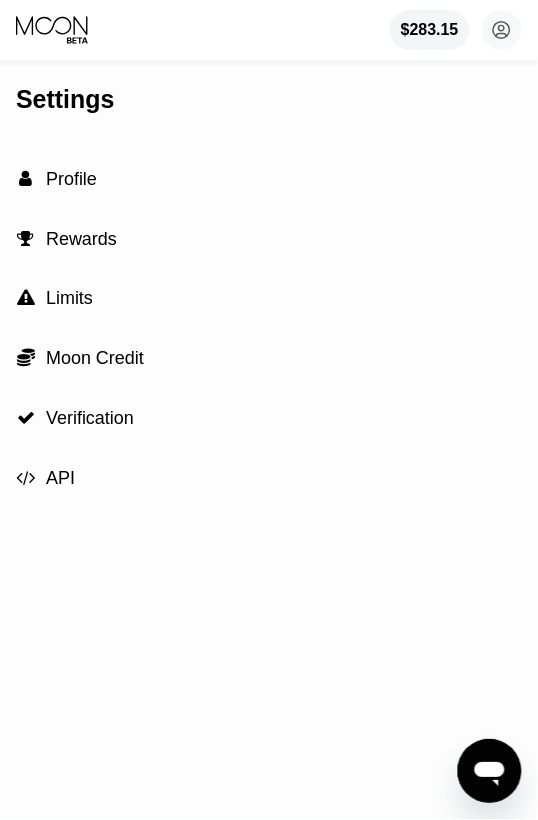click 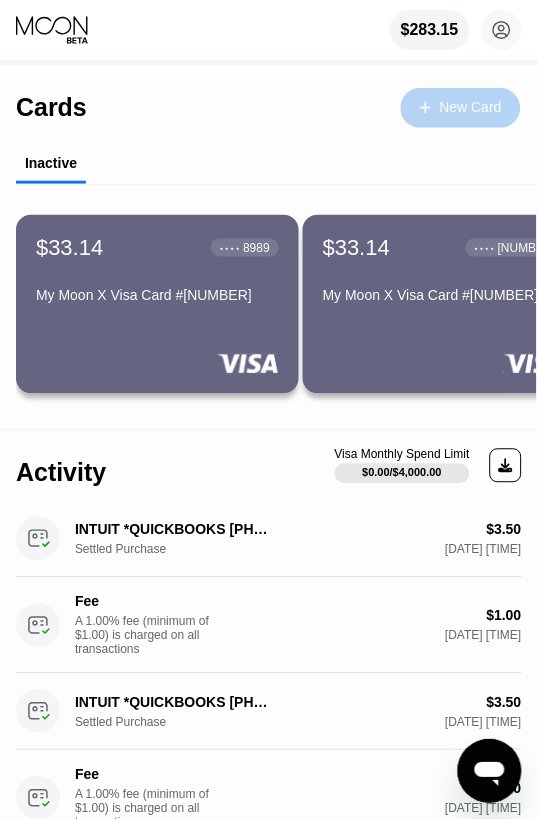 click on "New Card" at bounding box center (461, 108) 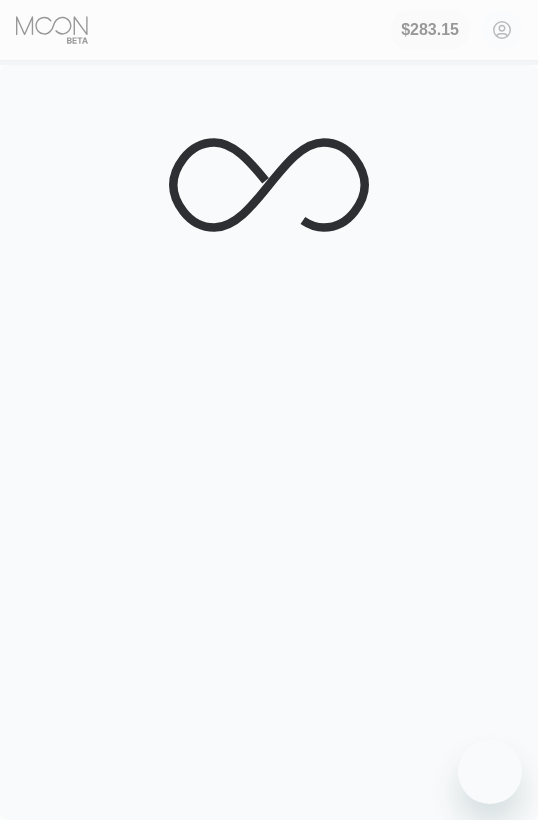 scroll, scrollTop: 0, scrollLeft: 0, axis: both 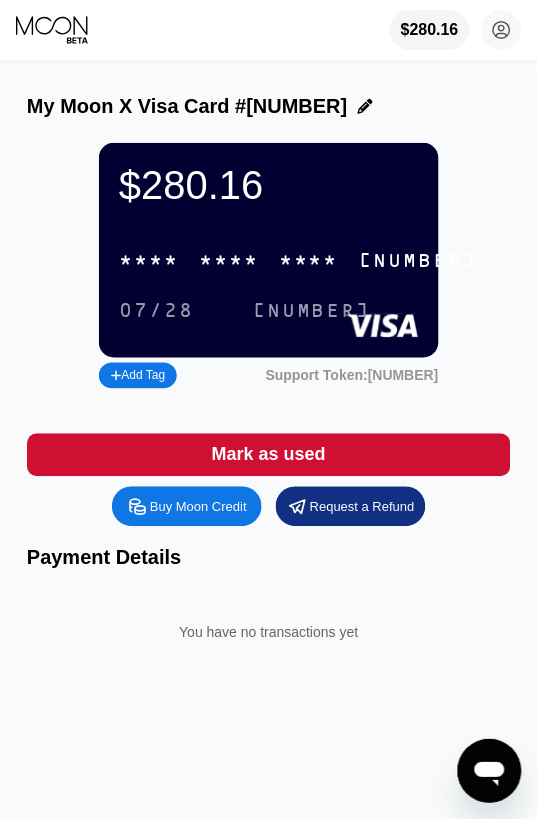 click on "* * * * * * * * * * * * [NUMBER]" at bounding box center [299, 260] 